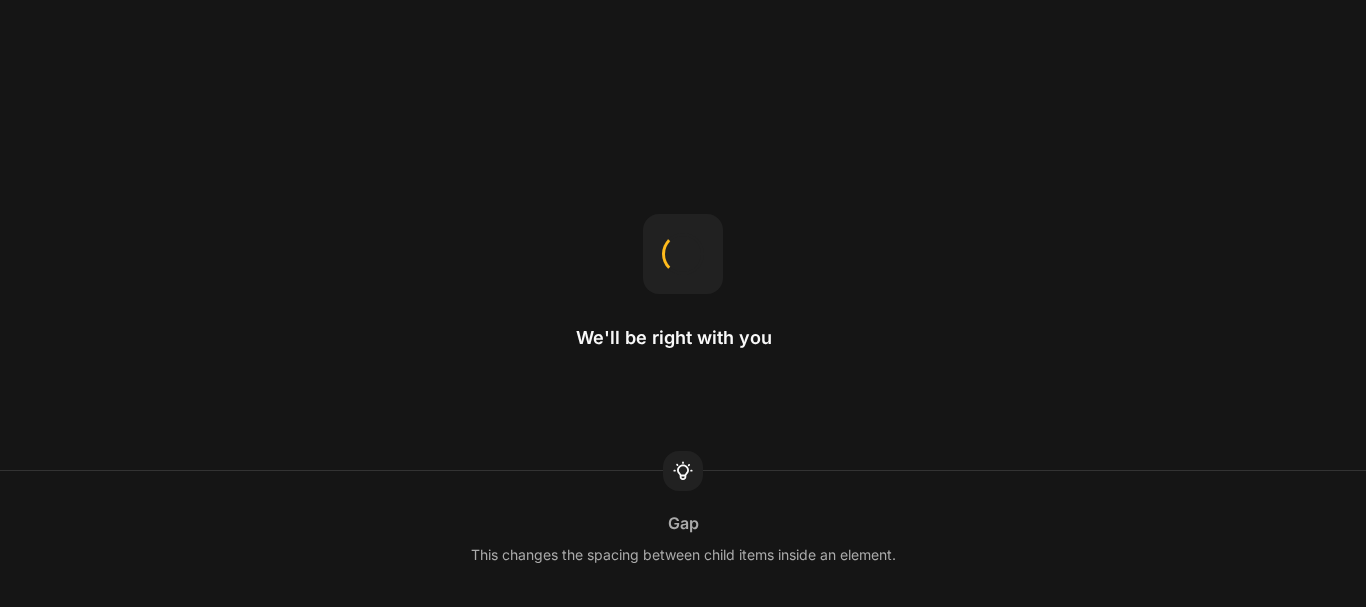 scroll, scrollTop: 0, scrollLeft: 0, axis: both 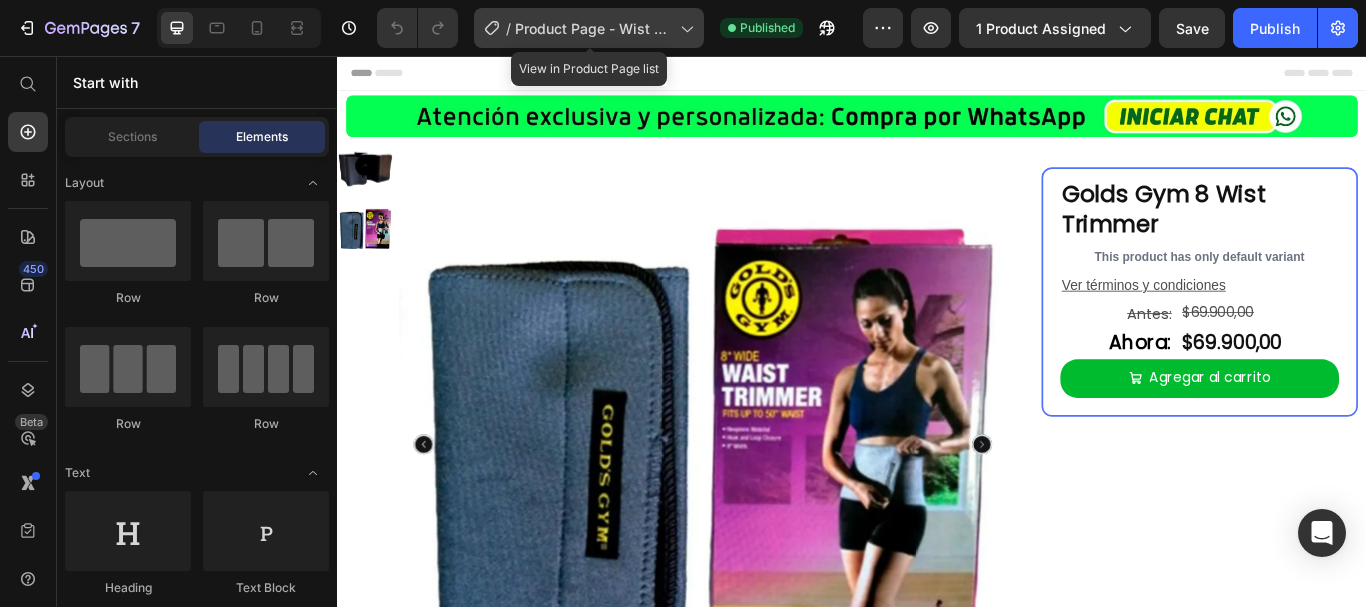 click on "Product Page - Wist Trimmer" at bounding box center (593, 28) 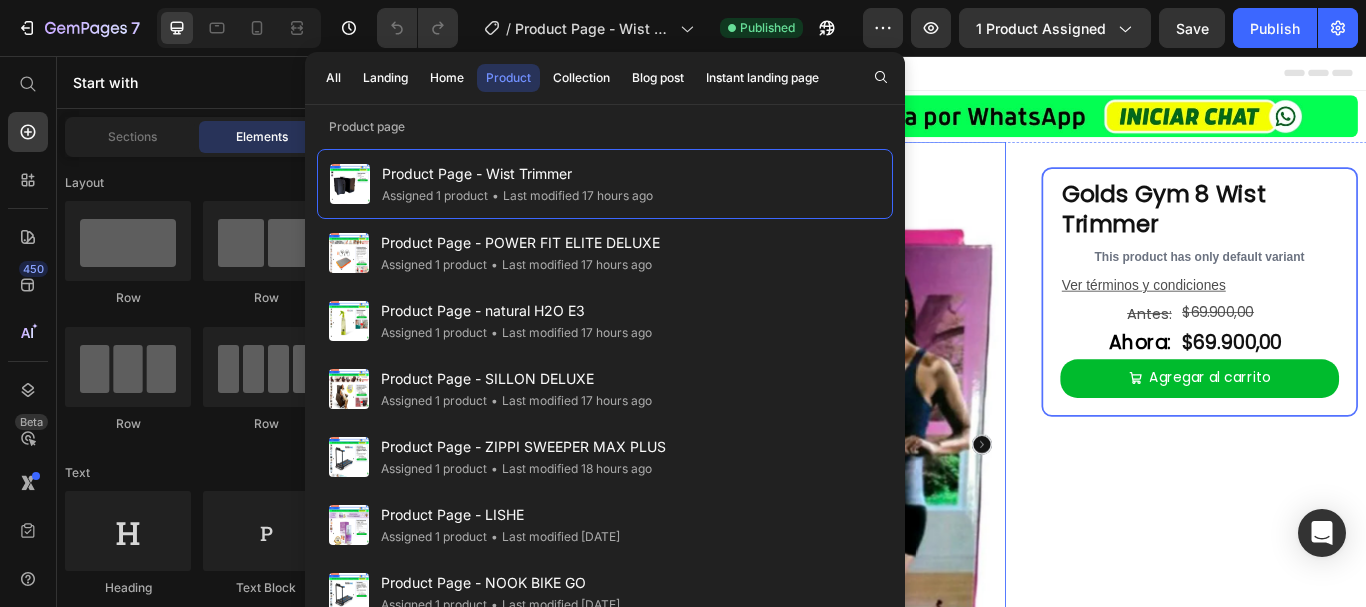 click at bounding box center [771, 509] 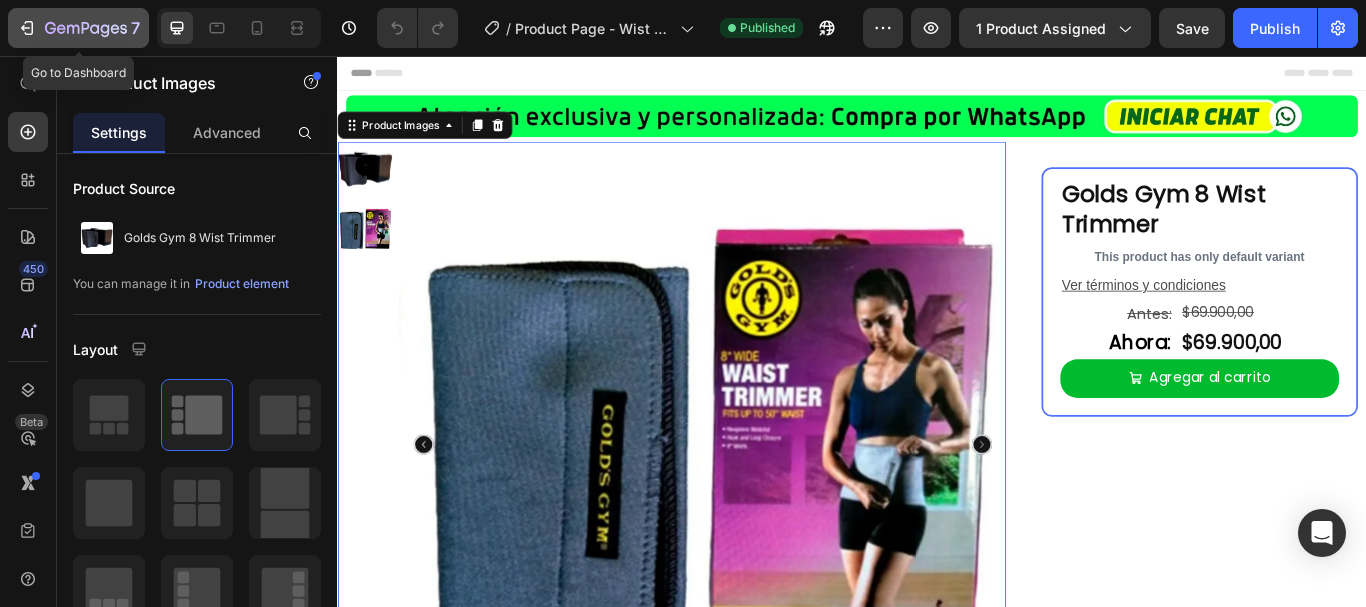 click 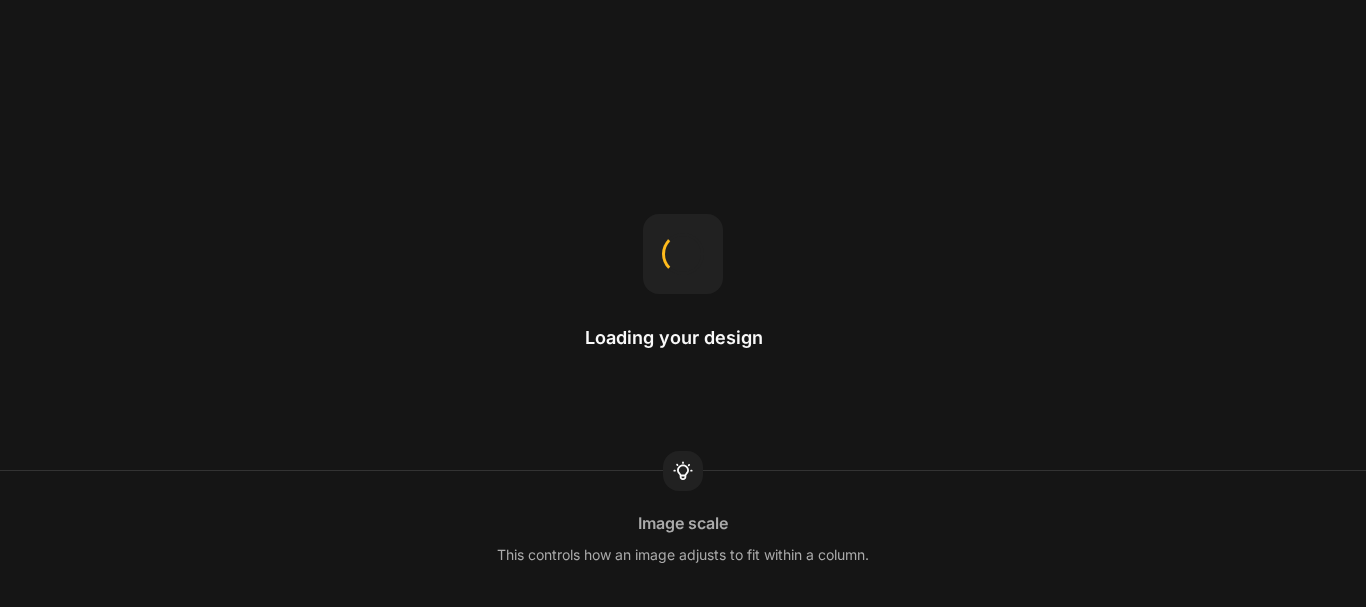scroll, scrollTop: 0, scrollLeft: 0, axis: both 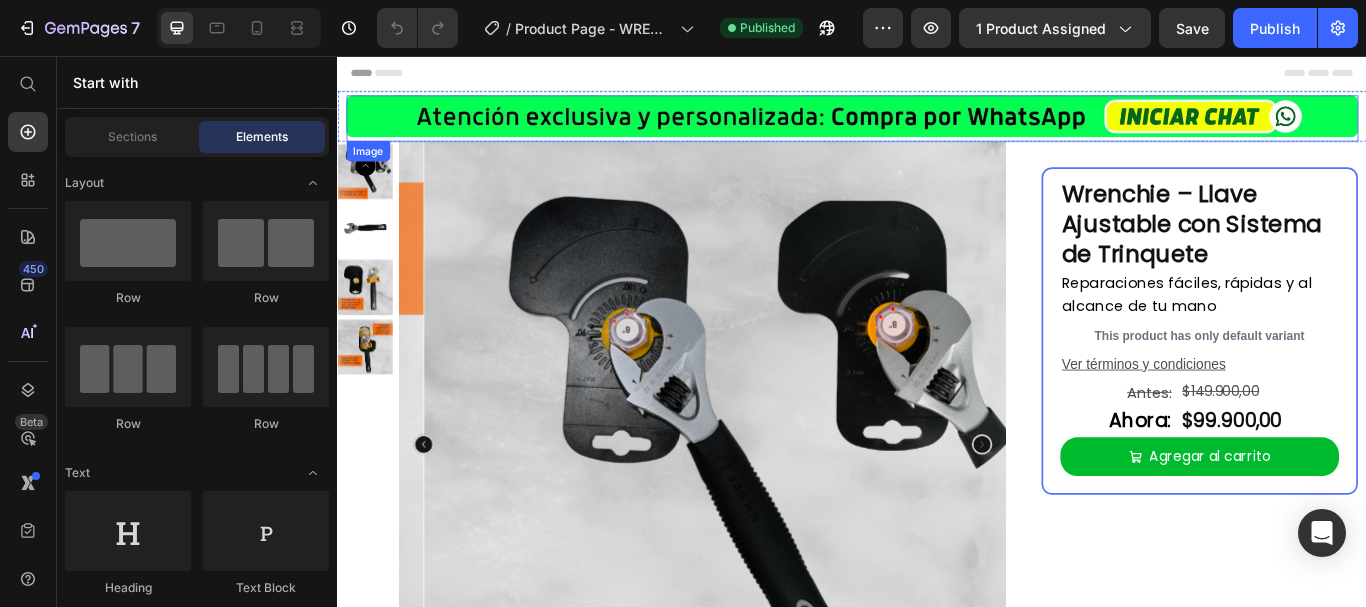 click on "Image Row Section 1
Product Images Wrenchie – Llave Ajustable con Sistema de Trinquete Product Title Row Reparaciones fáciles, rápidas y al alcance de tu mano Text Block This product has only default variant Product Variants & Swatches Ver términos y condiciones Text Block Antes:  Text Block $149.900,00 Product Price Row Ahora: Text Block $99.900,00 Product Price Row
Agregar al carrito Add to Cart Row Row Product Row Row Section 2 Image Wrenchie es una llave ajustable con sistema de trinquete automático, ideal para aflojar o apretar tuercas sin esfuerzo. Su mango ergonómico, diseño compacto y apertura graduada te brindan precisión y comodidad para reparaciones del hogar. Esta herramienta es tu aliada para reparaciones rápidas y seguras. Gracias a su diseño retráctil, se ajusta automáticamente a la medida necesaria, ahorrando tiempo y espacio en tu caja de herramientas. Text Block
Agregar al carrito Add to Cart" at bounding box center (937, 1533) 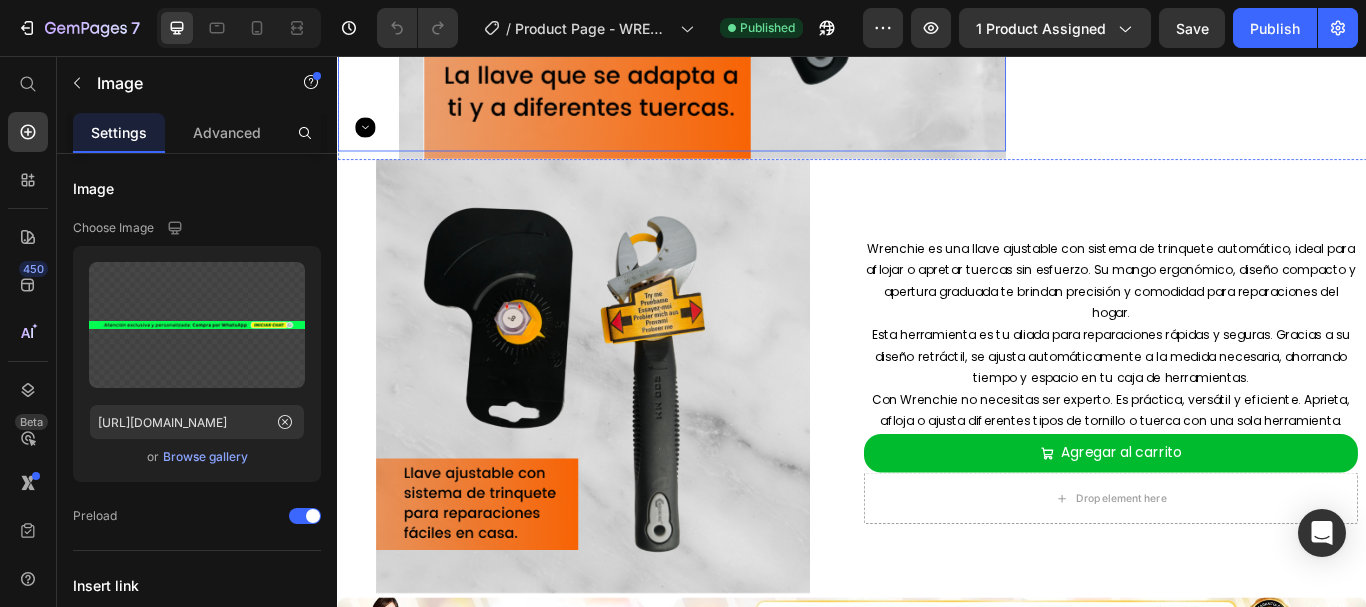 scroll, scrollTop: 700, scrollLeft: 0, axis: vertical 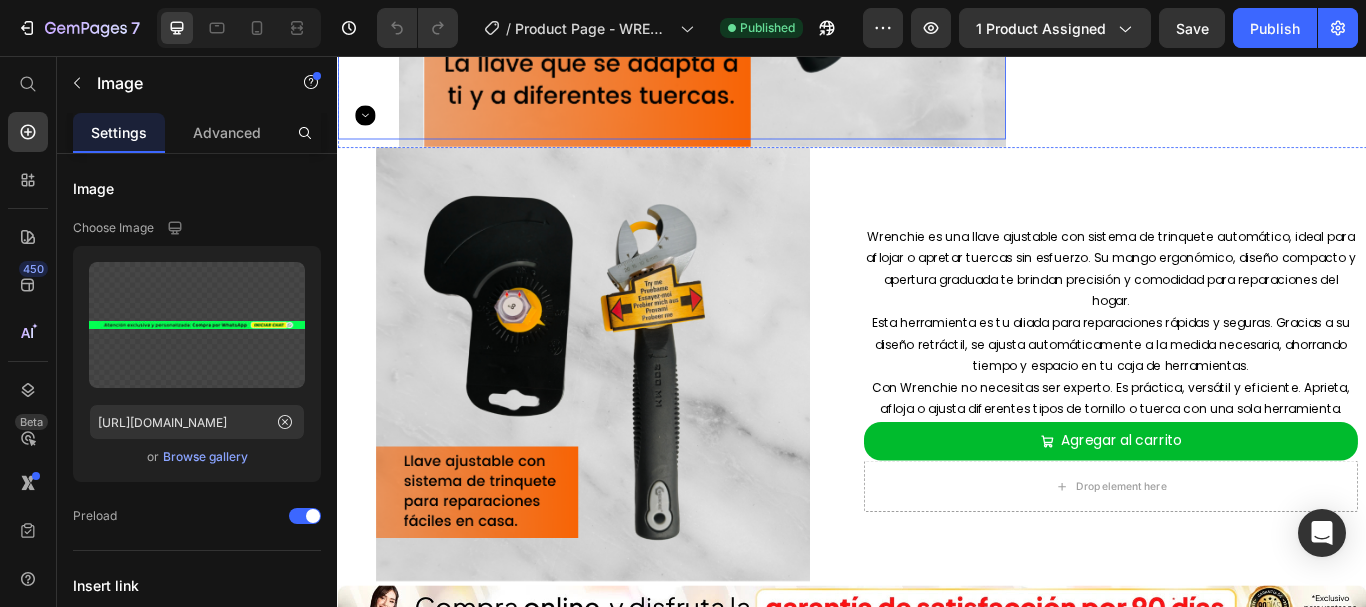 click at bounding box center [635, 416] 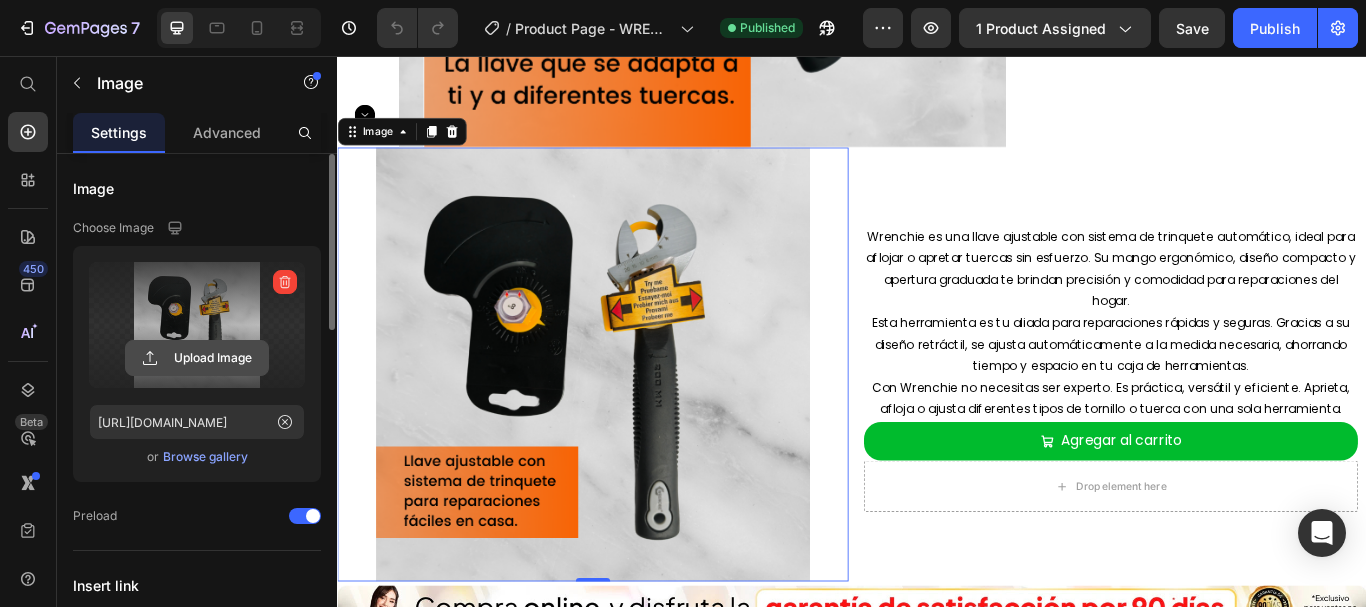 click 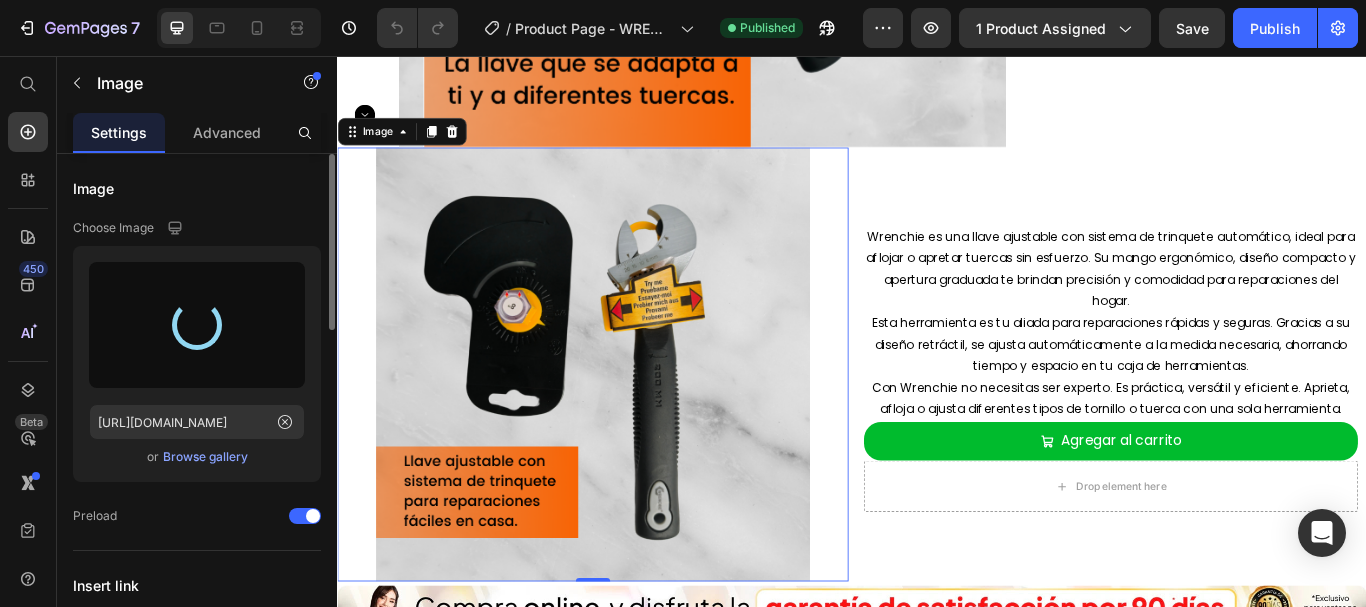 type on "[URL][DOMAIN_NAME]" 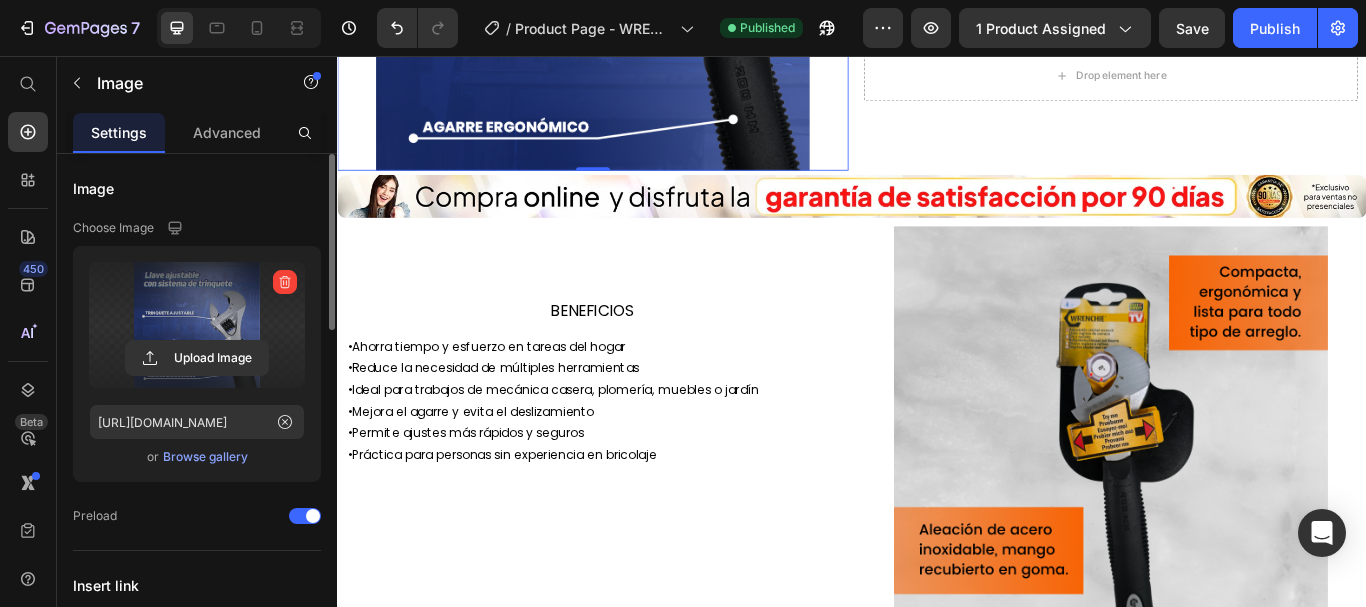 scroll, scrollTop: 1300, scrollLeft: 0, axis: vertical 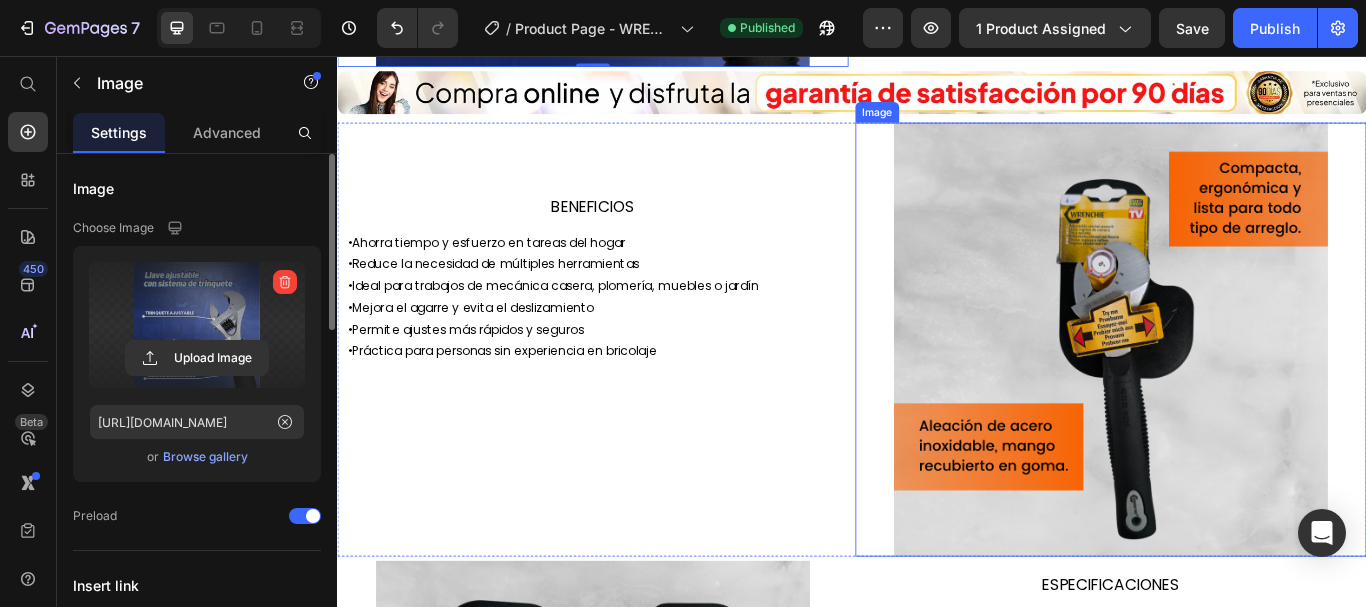 click at bounding box center (1239, 387) 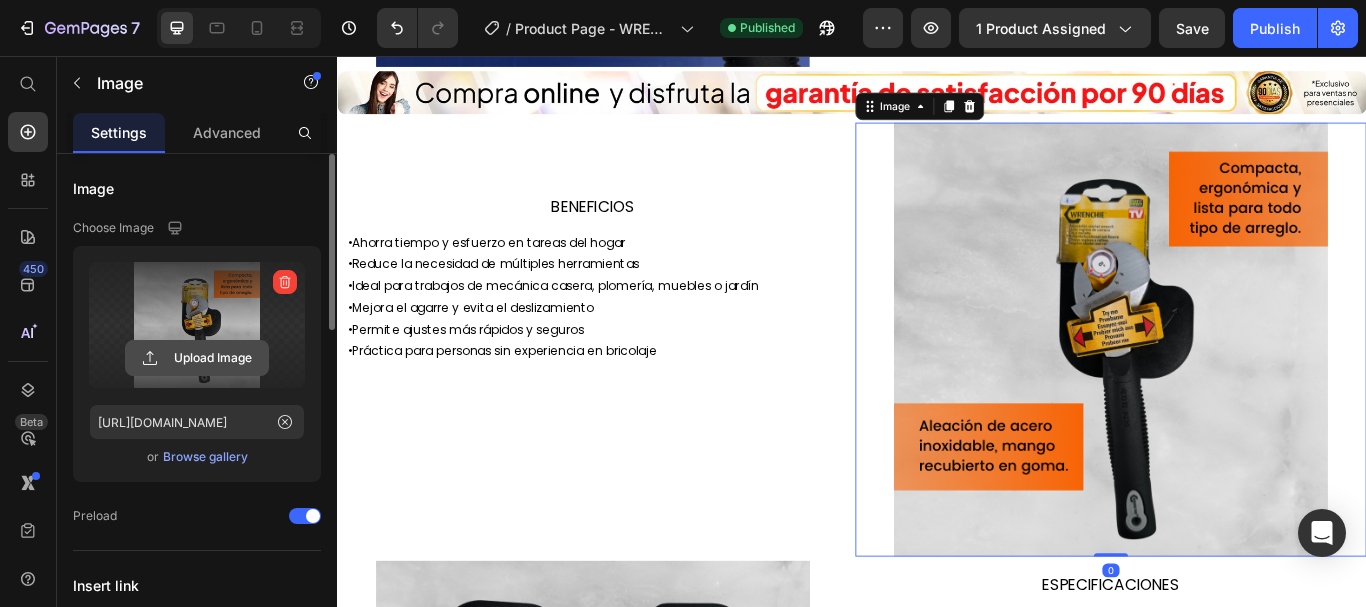click 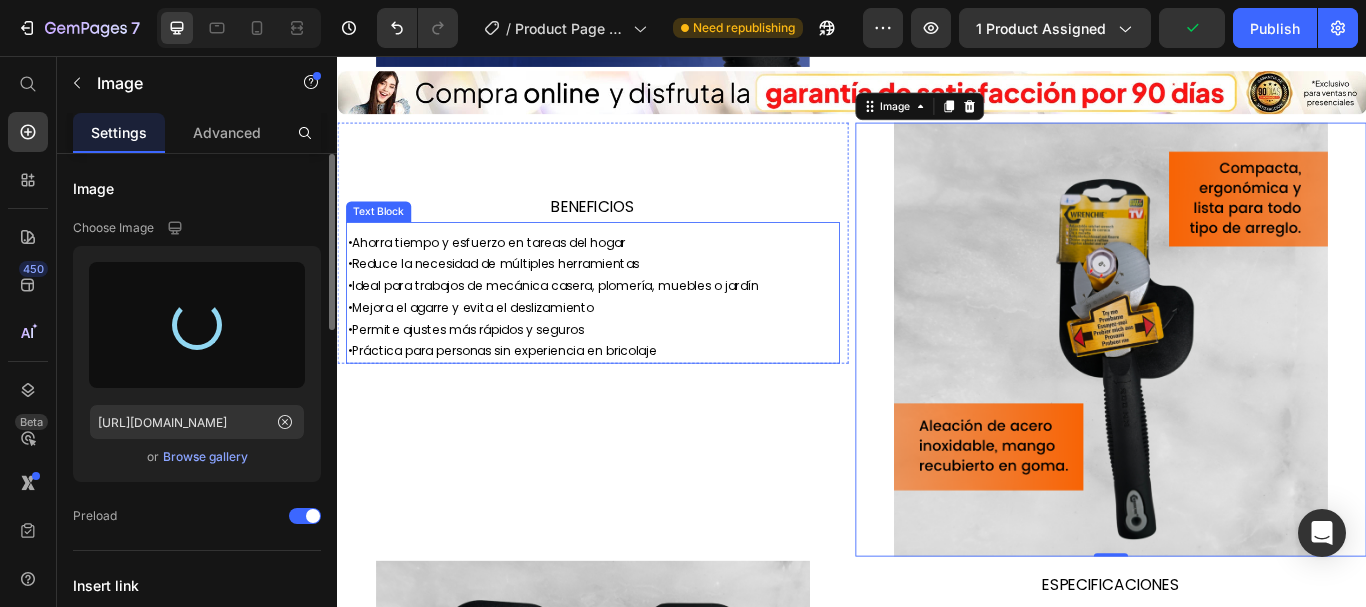 type on "[URL][DOMAIN_NAME]" 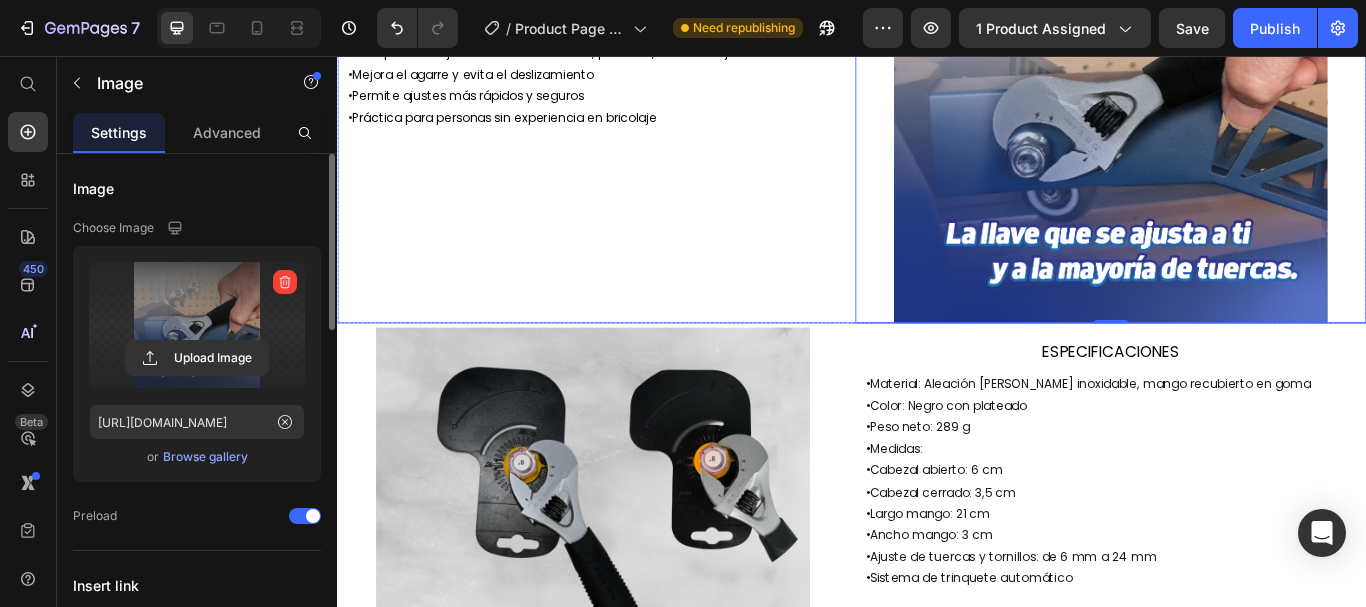 scroll, scrollTop: 1600, scrollLeft: 0, axis: vertical 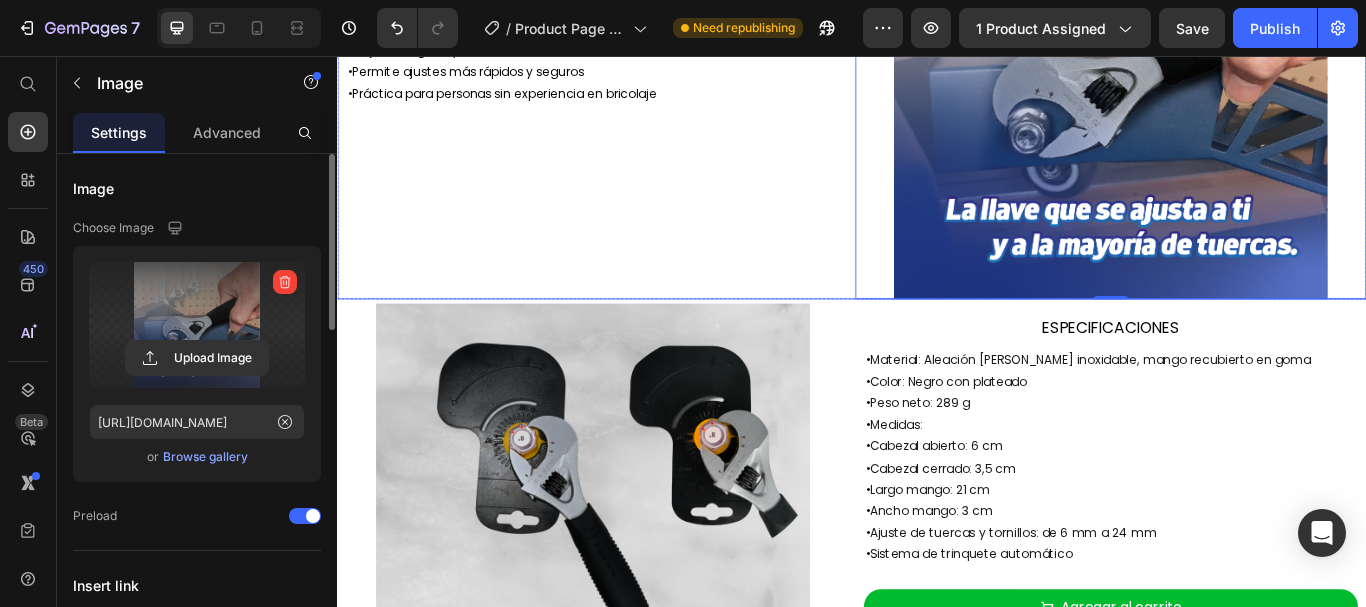 click at bounding box center [635, 598] 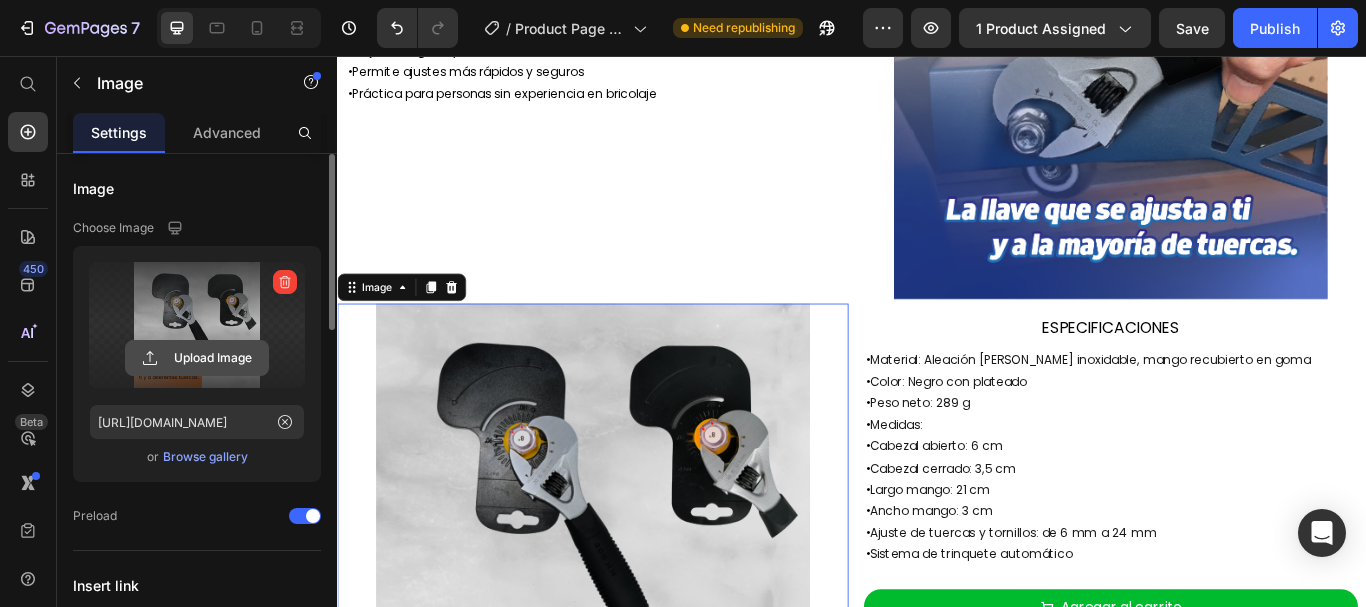 click 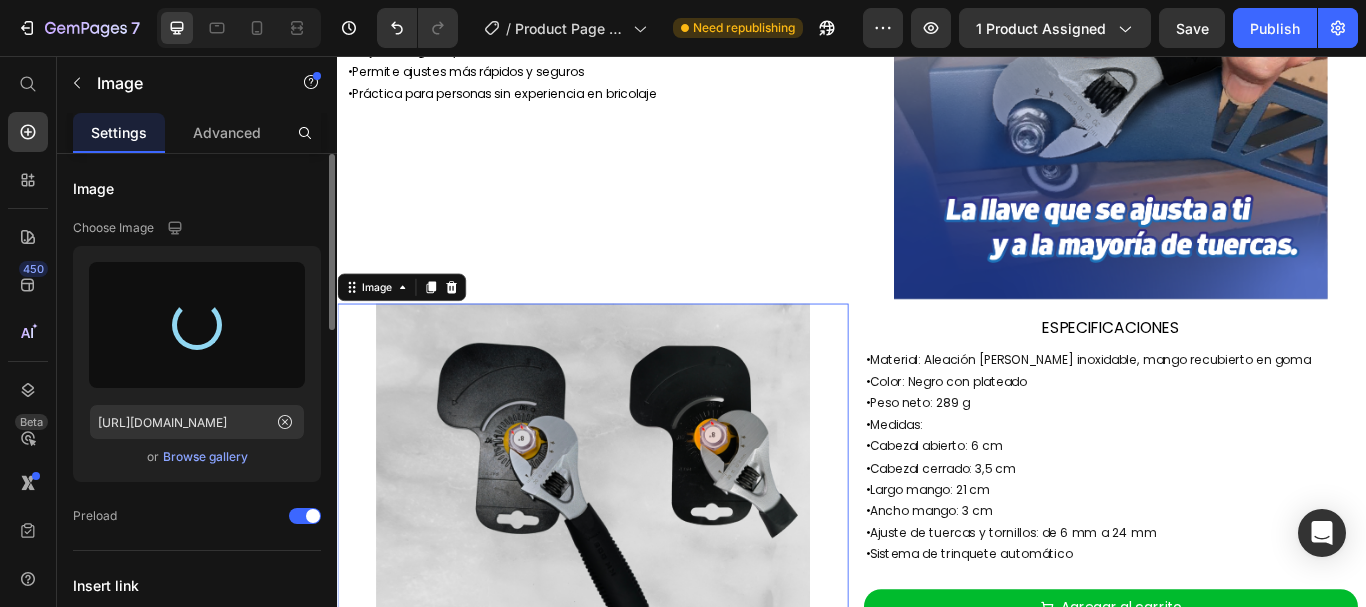 type on "[URL][DOMAIN_NAME]" 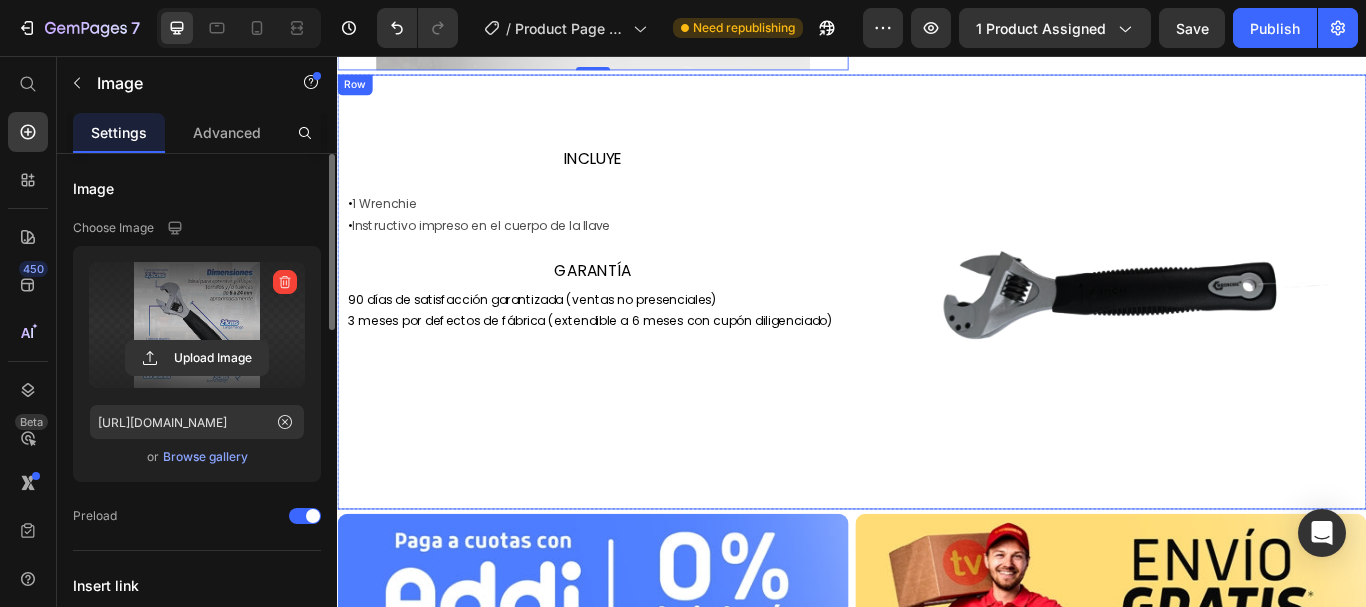 scroll, scrollTop: 2400, scrollLeft: 0, axis: vertical 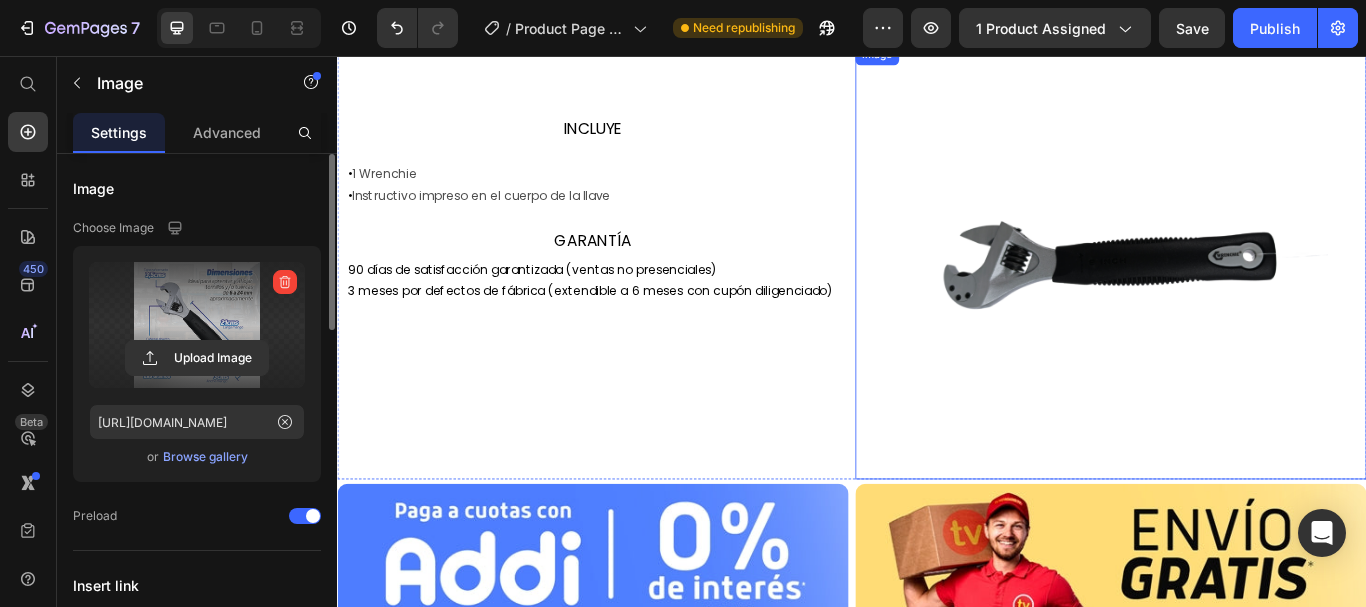 click at bounding box center (1239, 296) 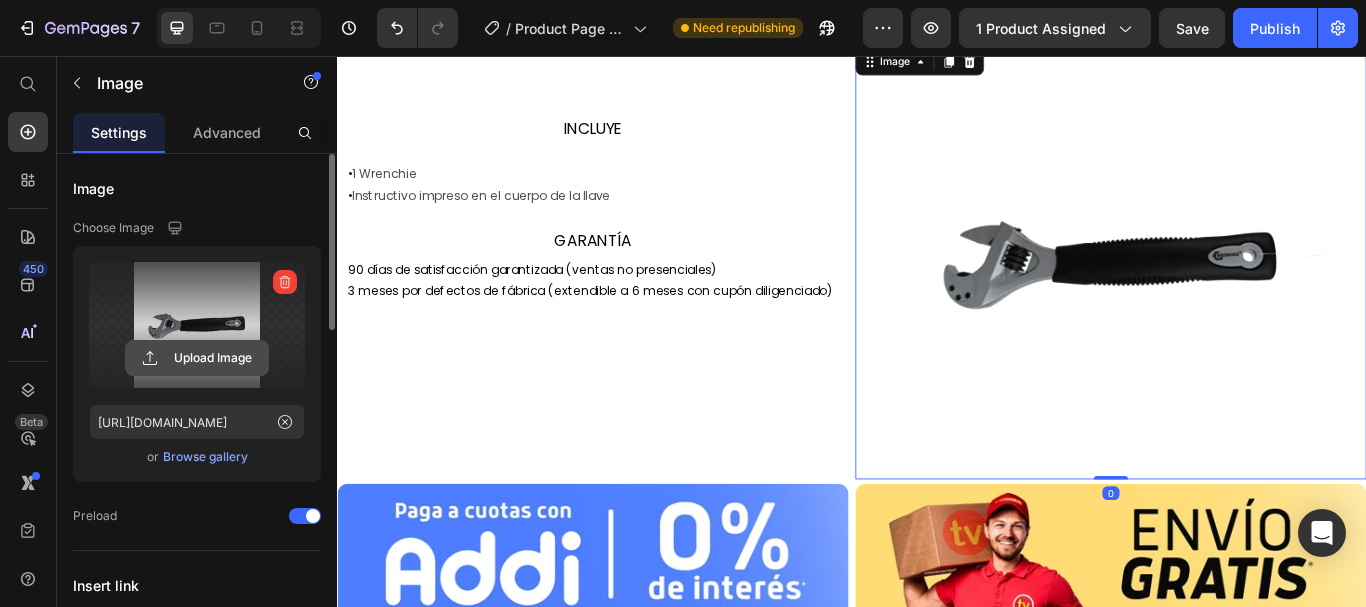 click 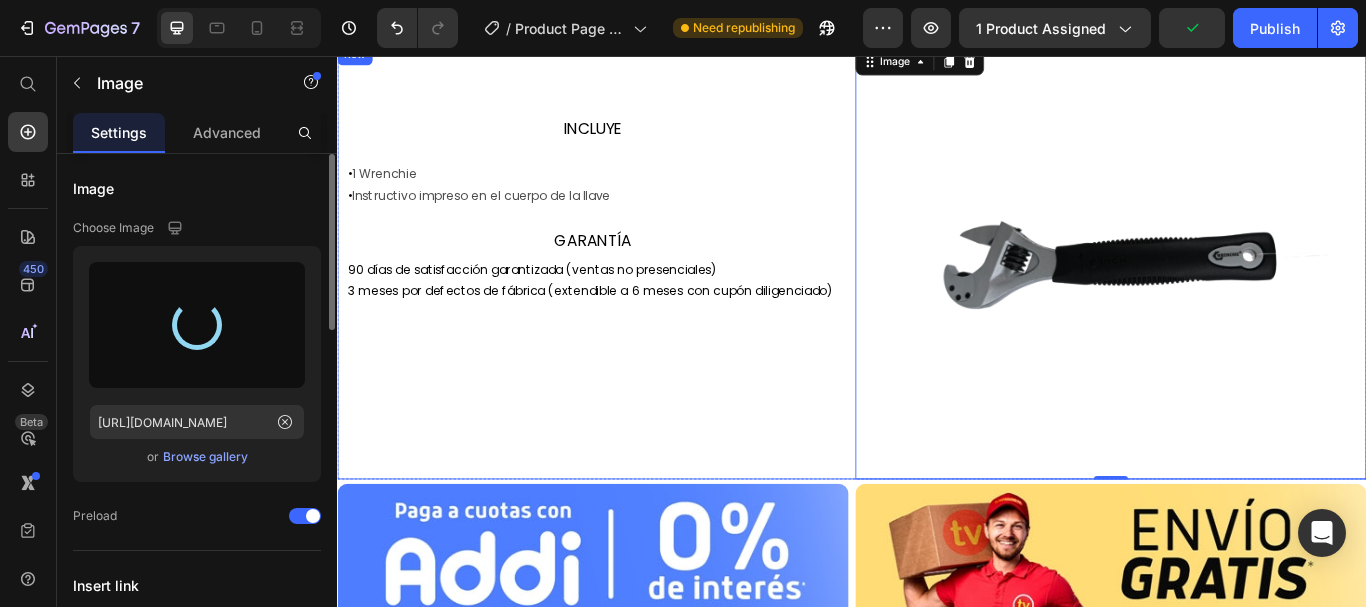 type on "[URL][DOMAIN_NAME]" 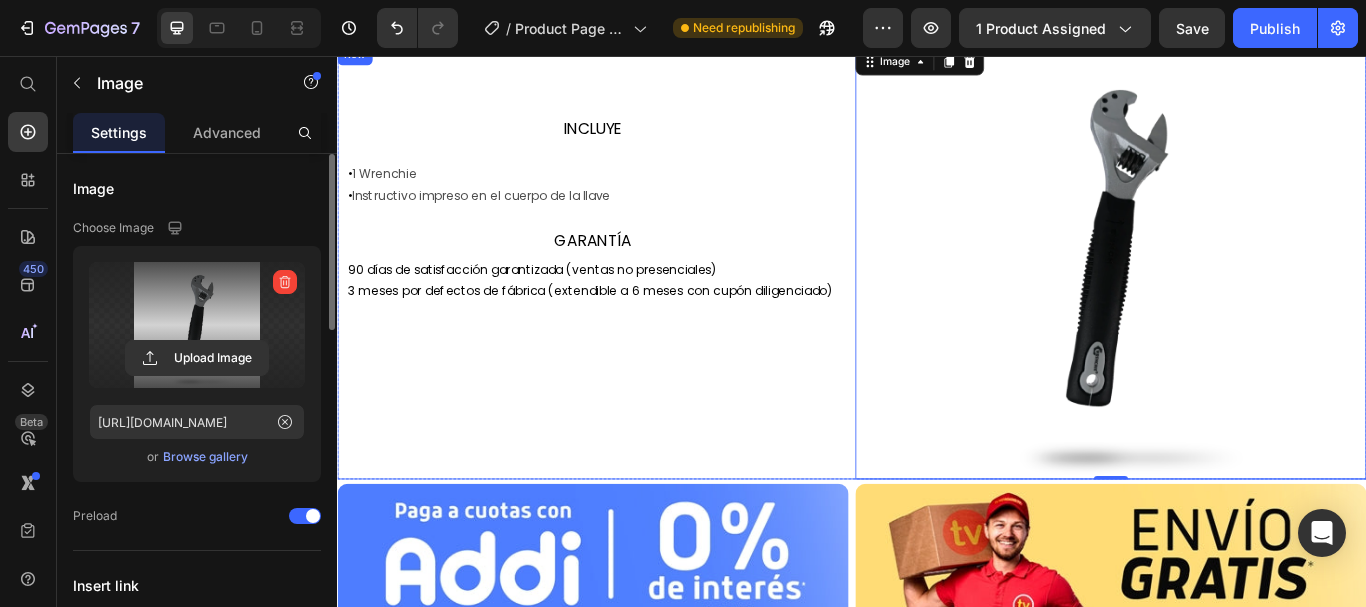 click on "INCLUYE Text Block  •  1 Wrenchie  •  Instructivo impreso en el cuerpo de la llave Text Block GARANTÍA Text Block 90 días de satisfacción garantizada (ventas no presenciales) 3 meses por defectos de fábrica (extendible a 6 meses con cupón diligenciado) Text Block Row" at bounding box center (635, 296) 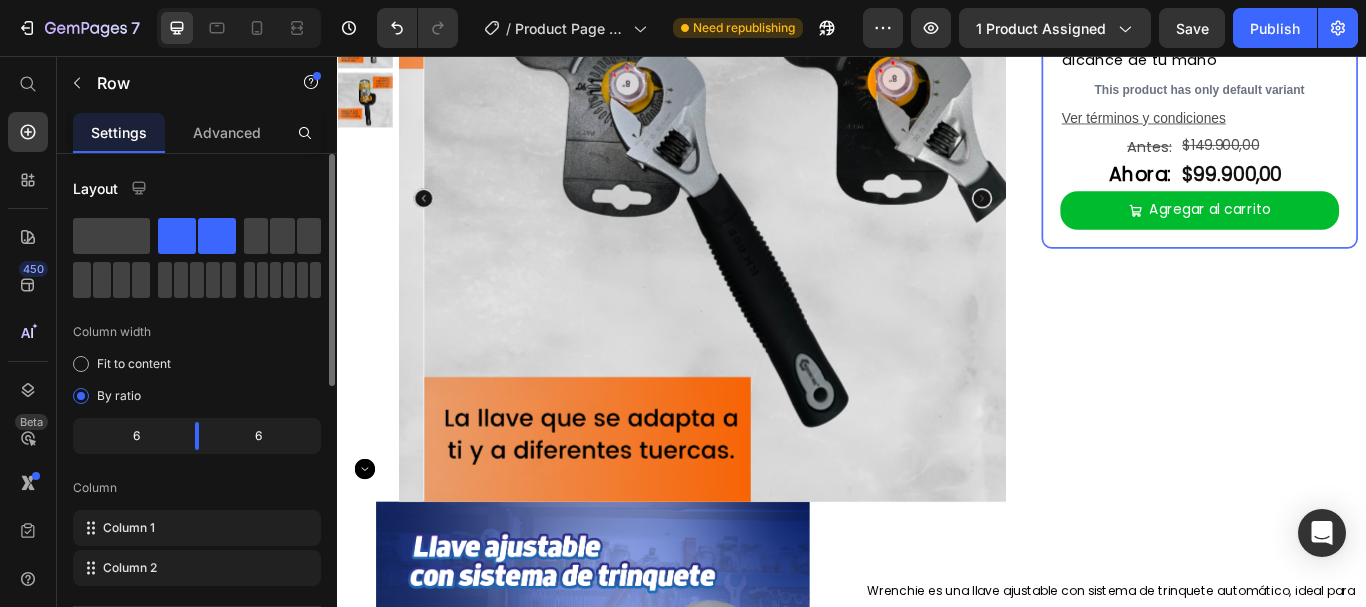 scroll, scrollTop: 0, scrollLeft: 0, axis: both 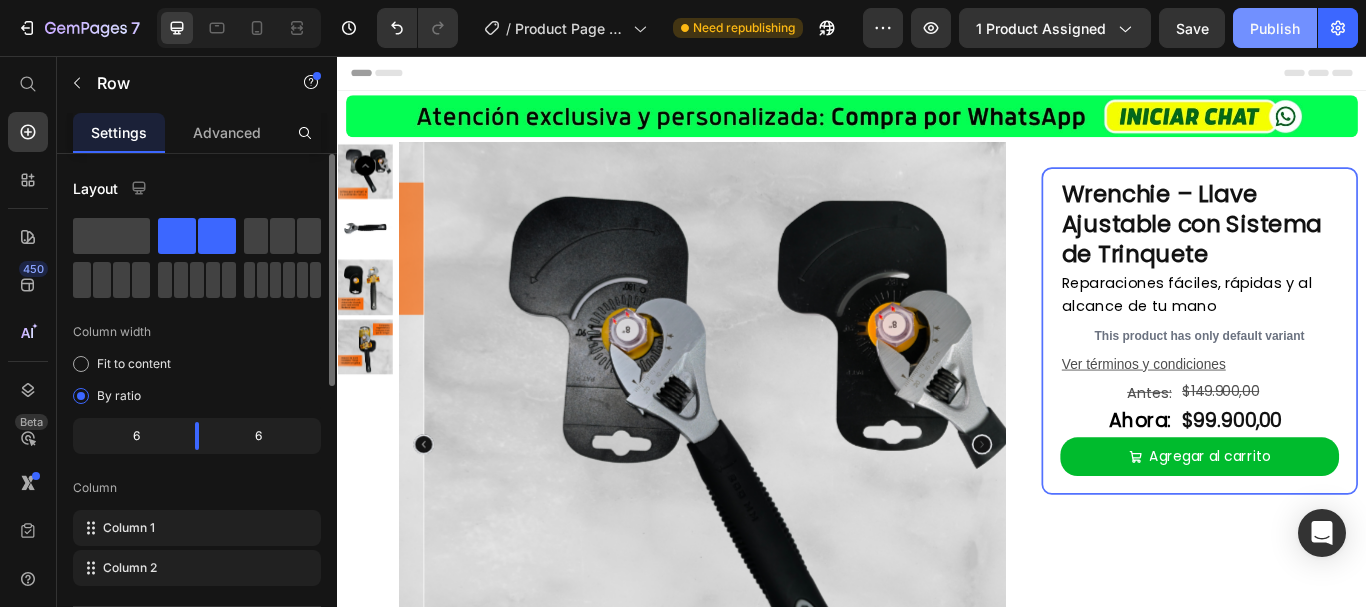 click on "Publish" at bounding box center (1275, 28) 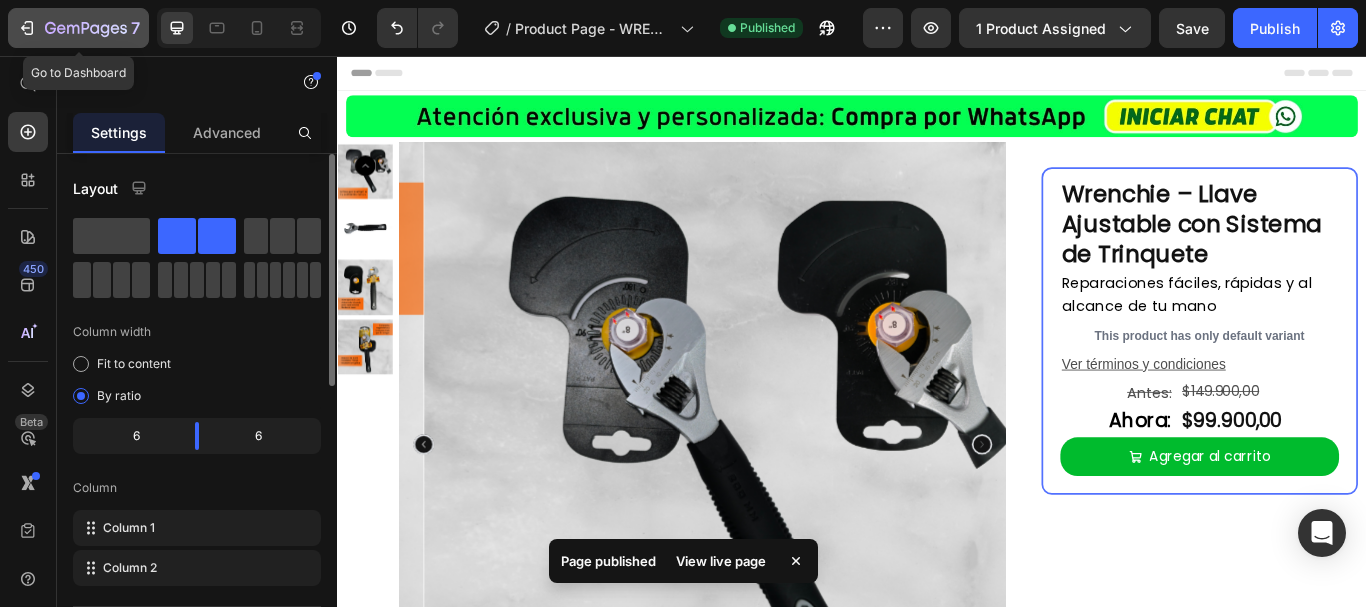 click on "7" 